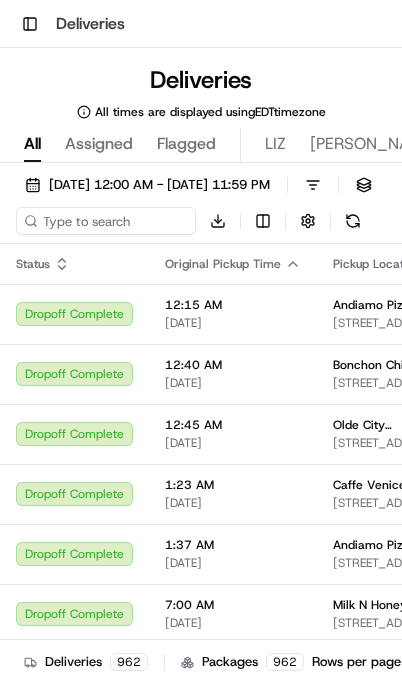 scroll, scrollTop: 0, scrollLeft: 0, axis: both 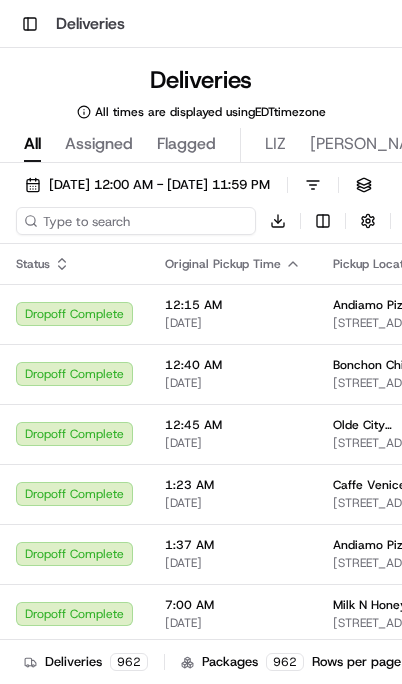 click at bounding box center [136, 221] 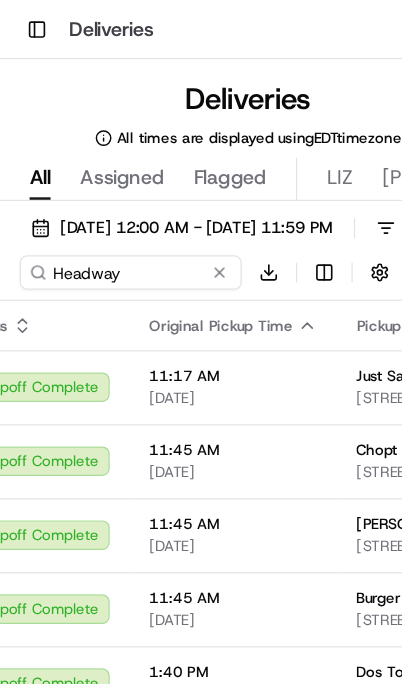 scroll, scrollTop: 0, scrollLeft: 21, axis: horizontal 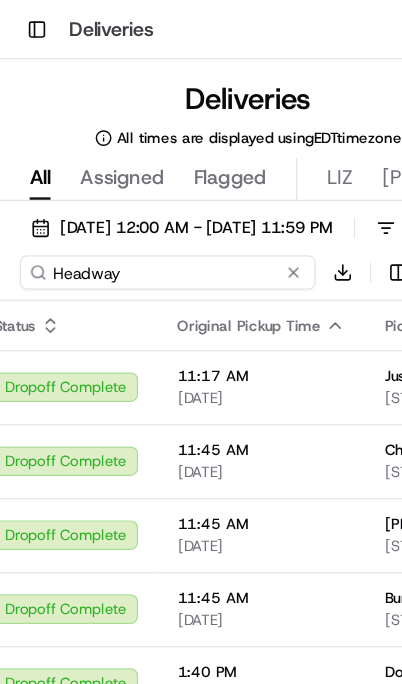 type on "Headway" 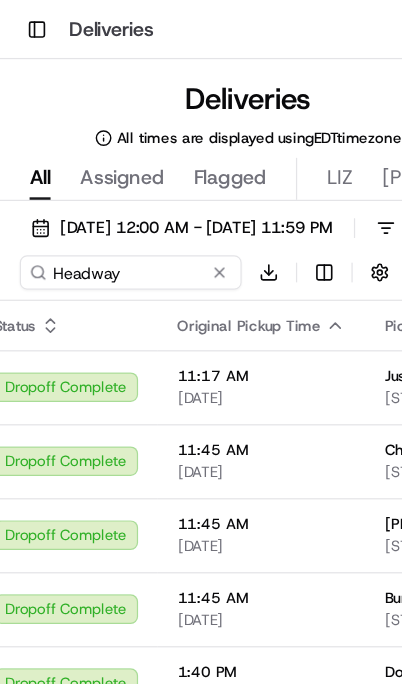 click 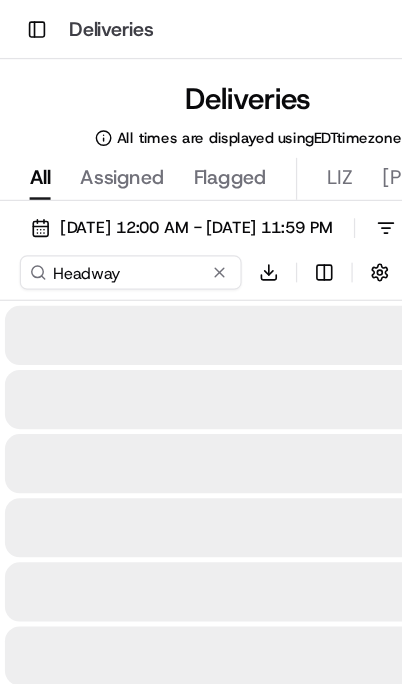 scroll, scrollTop: 0, scrollLeft: 0, axis: both 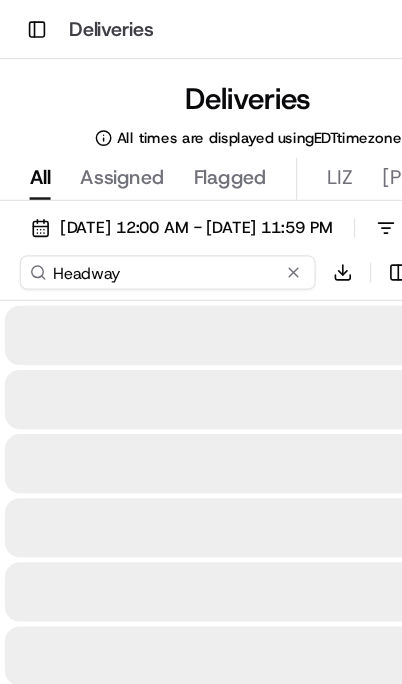 click on "Headway" at bounding box center (136, 221) 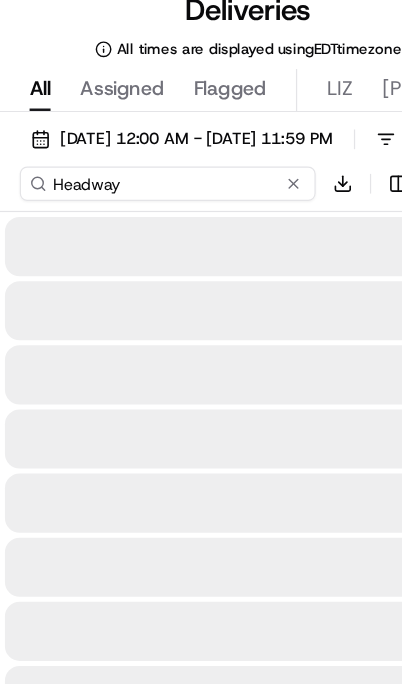 click on "Headway" at bounding box center (136, 221) 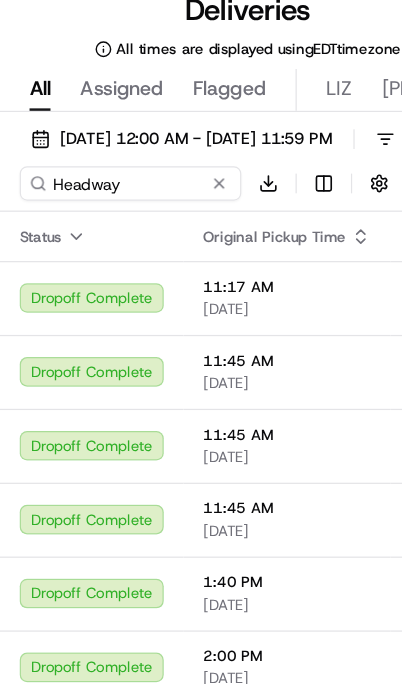click on "Status" at bounding box center [74, 264] 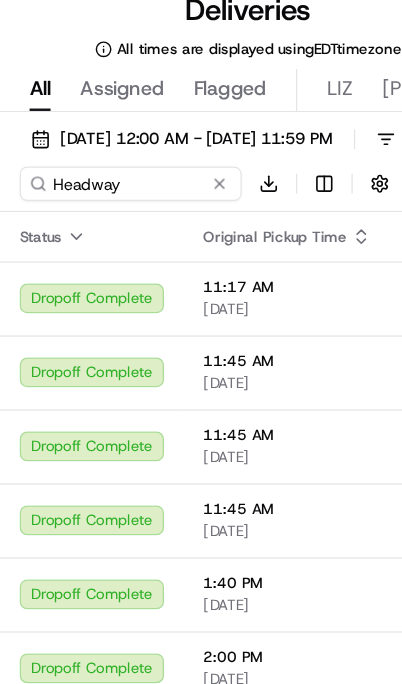 click 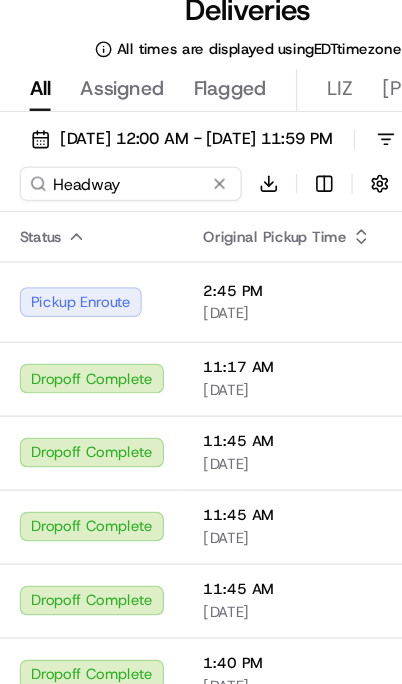 scroll, scrollTop: 0, scrollLeft: 0, axis: both 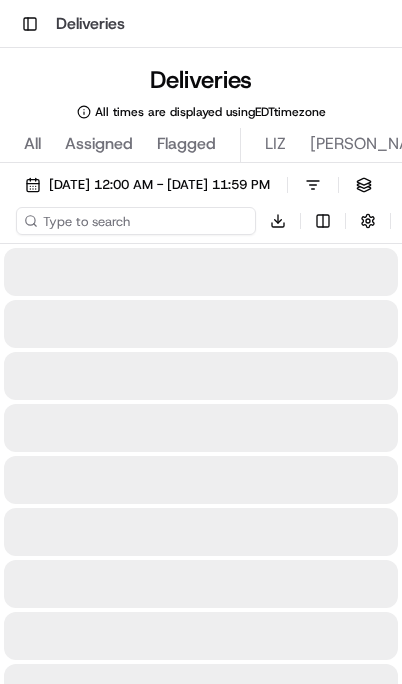 click at bounding box center [136, 221] 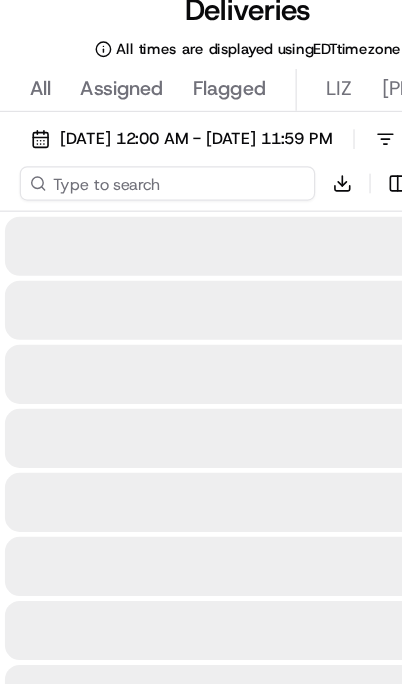 scroll, scrollTop: 0, scrollLeft: 0, axis: both 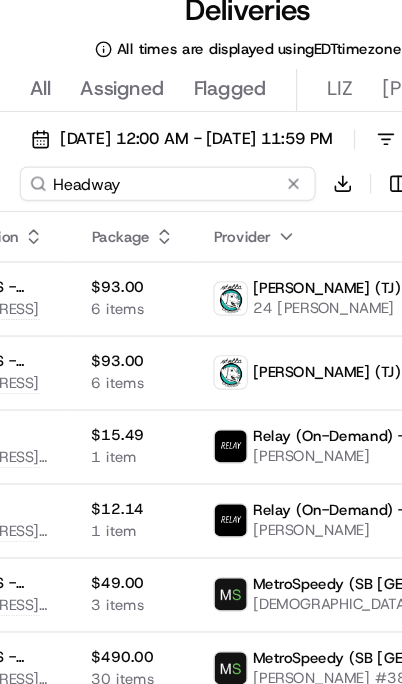 type on "Headway" 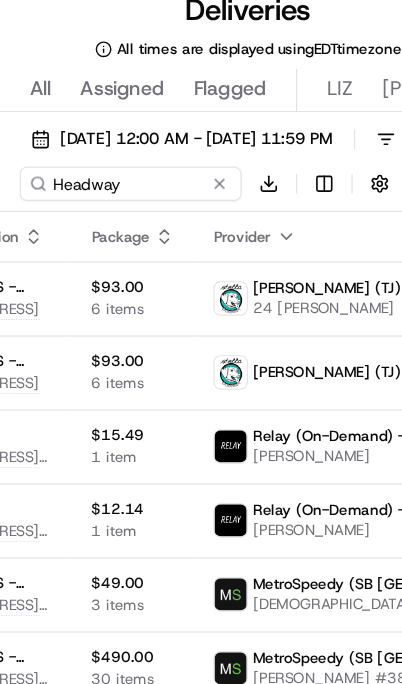 click on "Provider" at bounding box center (196, 264) 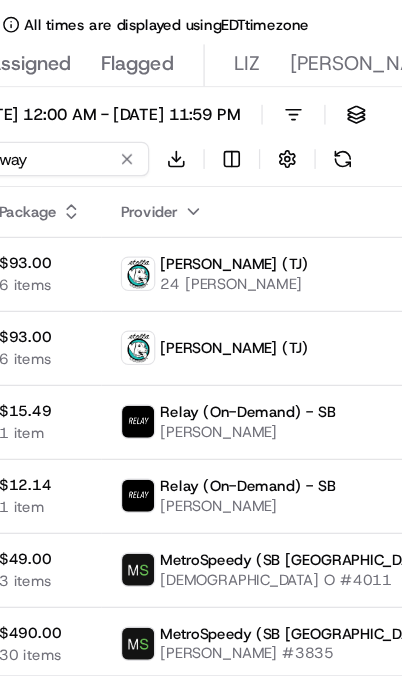 click on "Status" at bounding box center (521, 264) 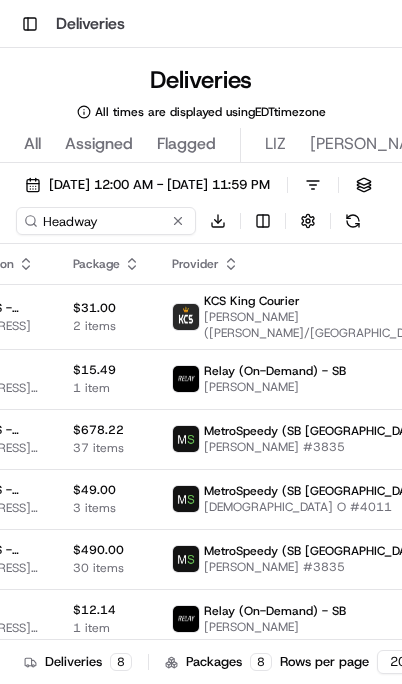 scroll, scrollTop: 0, scrollLeft: 602, axis: horizontal 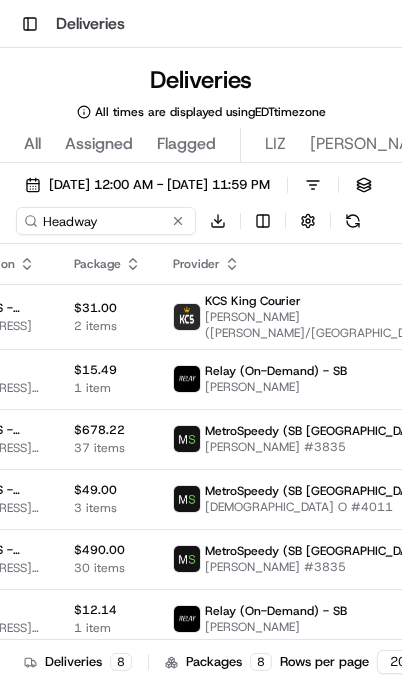 click on "Pickup Enroute" at bounding box center (521, 316) 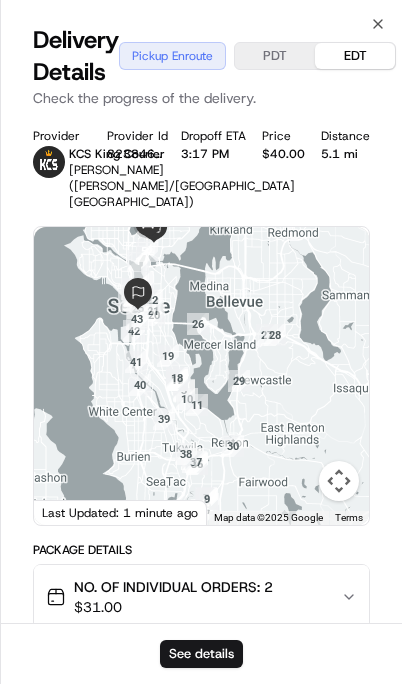 click on "See details" at bounding box center (201, 654) 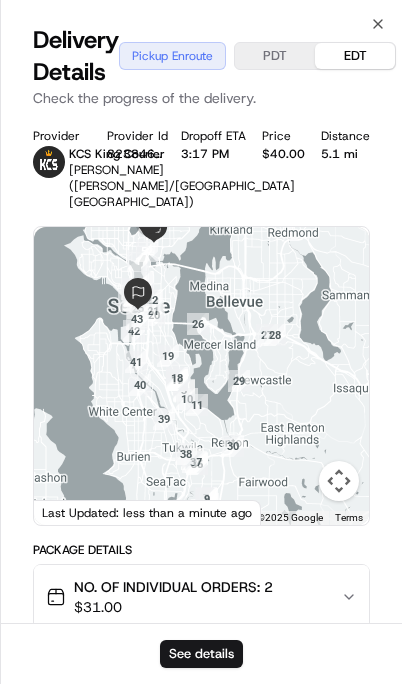click on "See details" at bounding box center (201, 654) 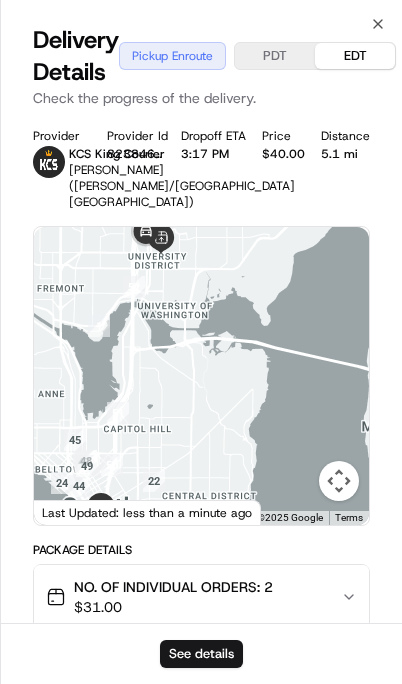 click on "See details" at bounding box center (201, 654) 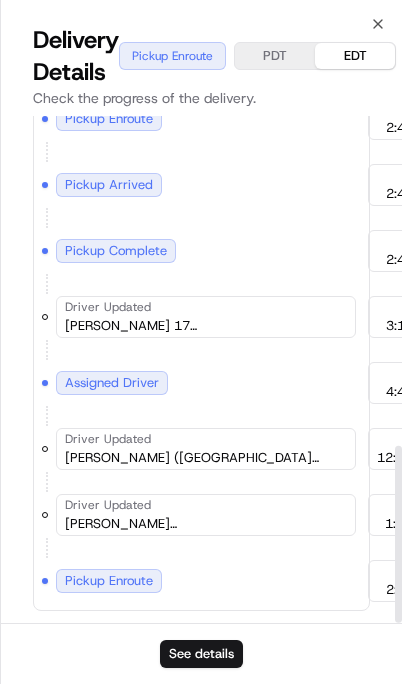 scroll, scrollTop: 943, scrollLeft: 0, axis: vertical 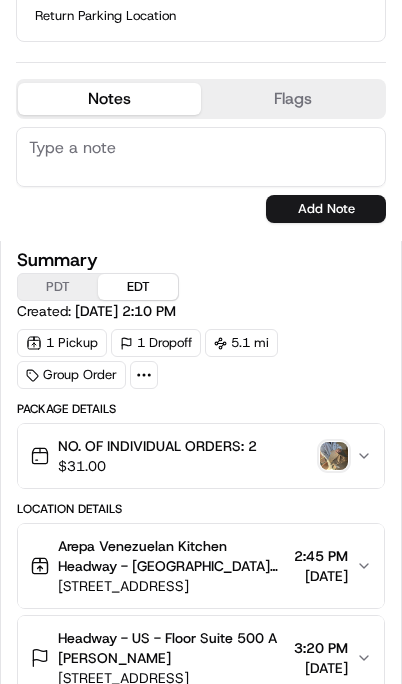 click at bounding box center [334, 456] 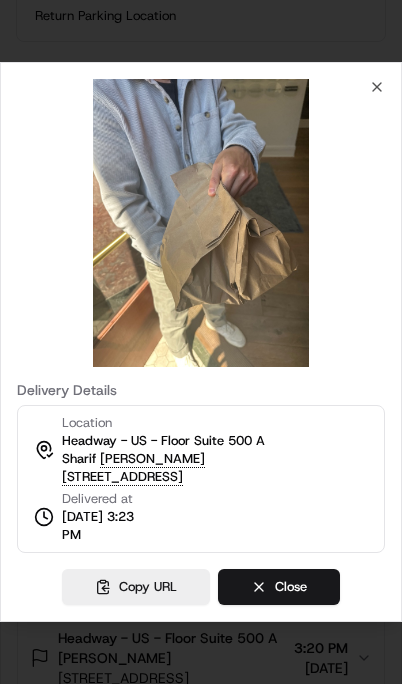 click on "Close" at bounding box center [279, 587] 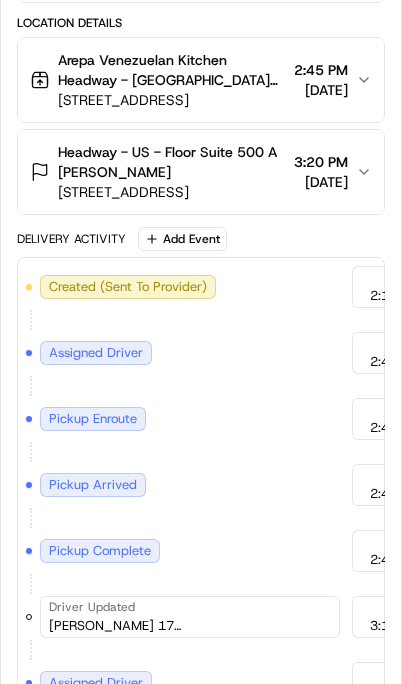 scroll, scrollTop: 1461, scrollLeft: 0, axis: vertical 